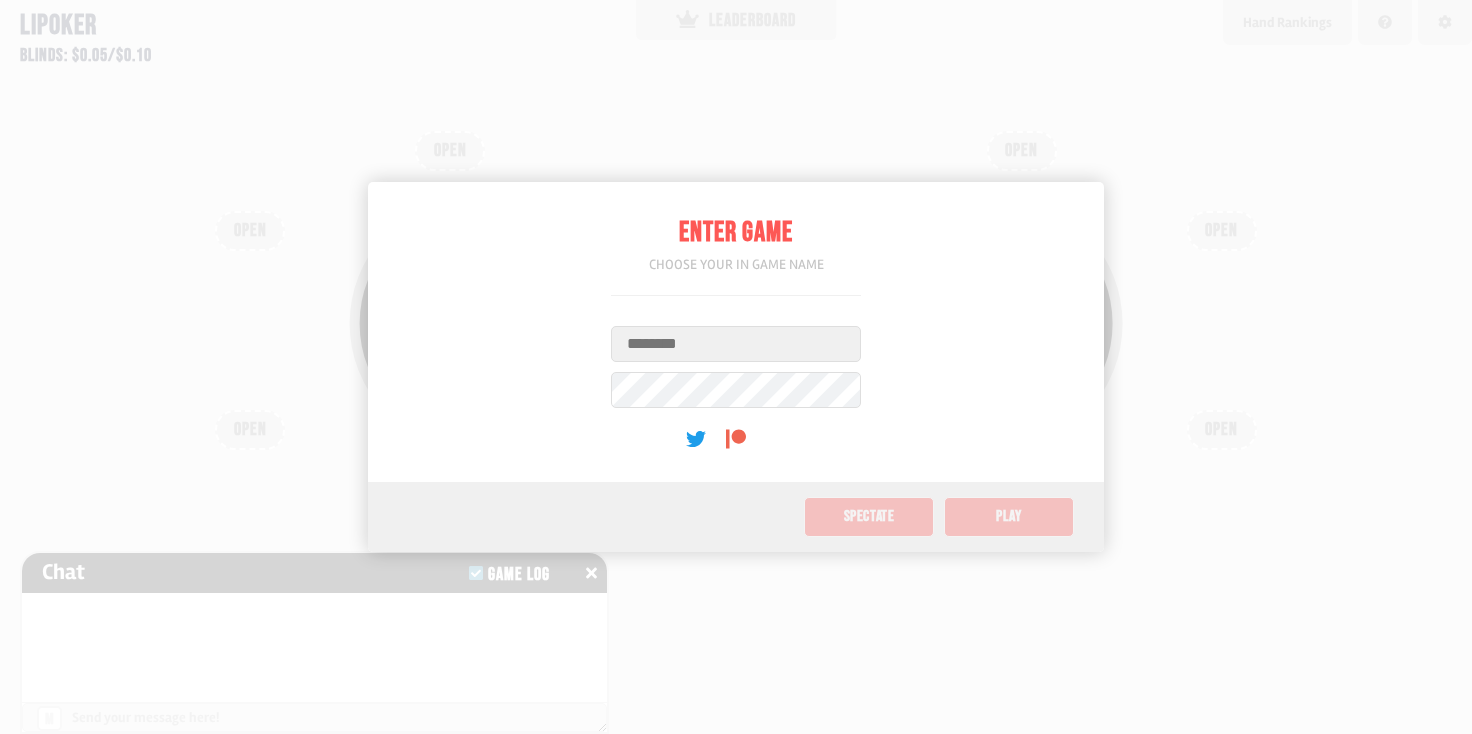 scroll, scrollTop: 0, scrollLeft: 0, axis: both 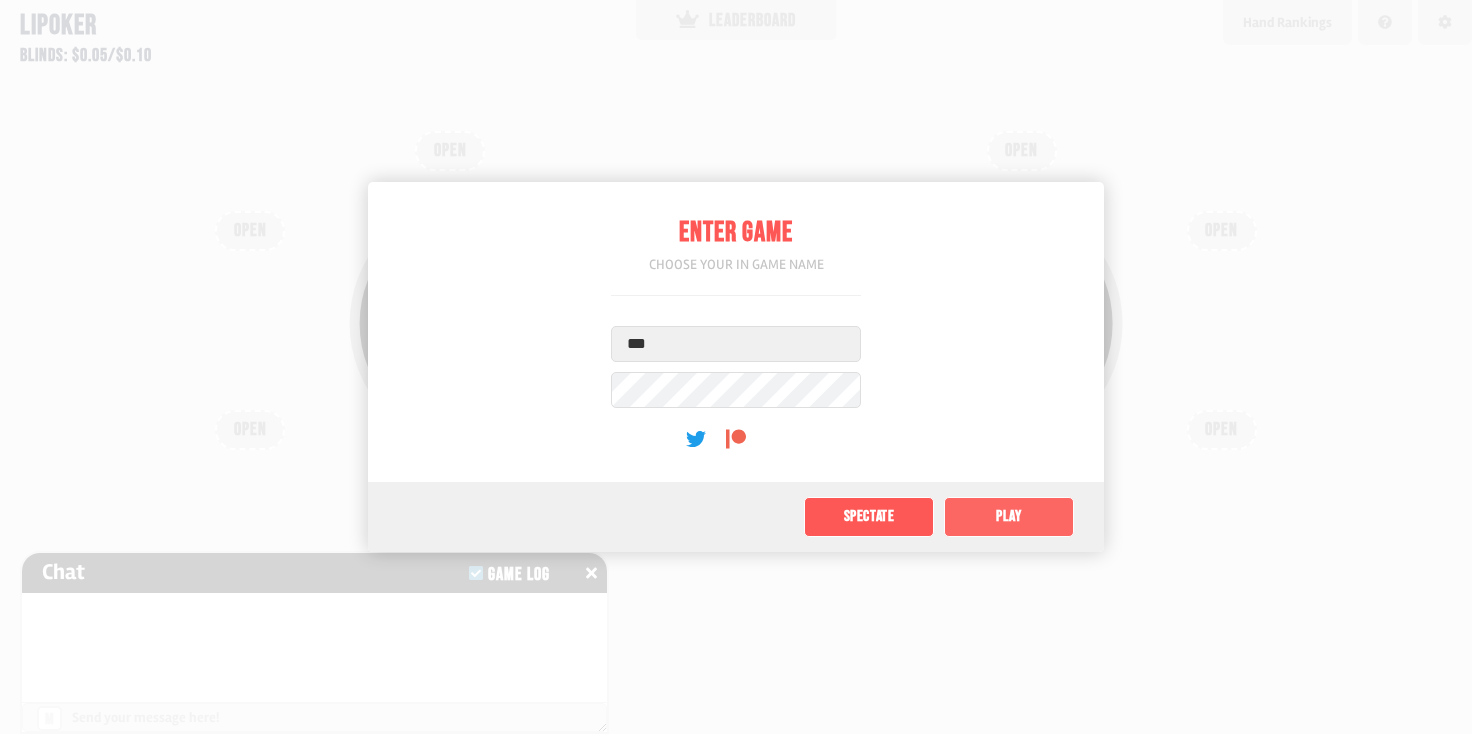 type on "***" 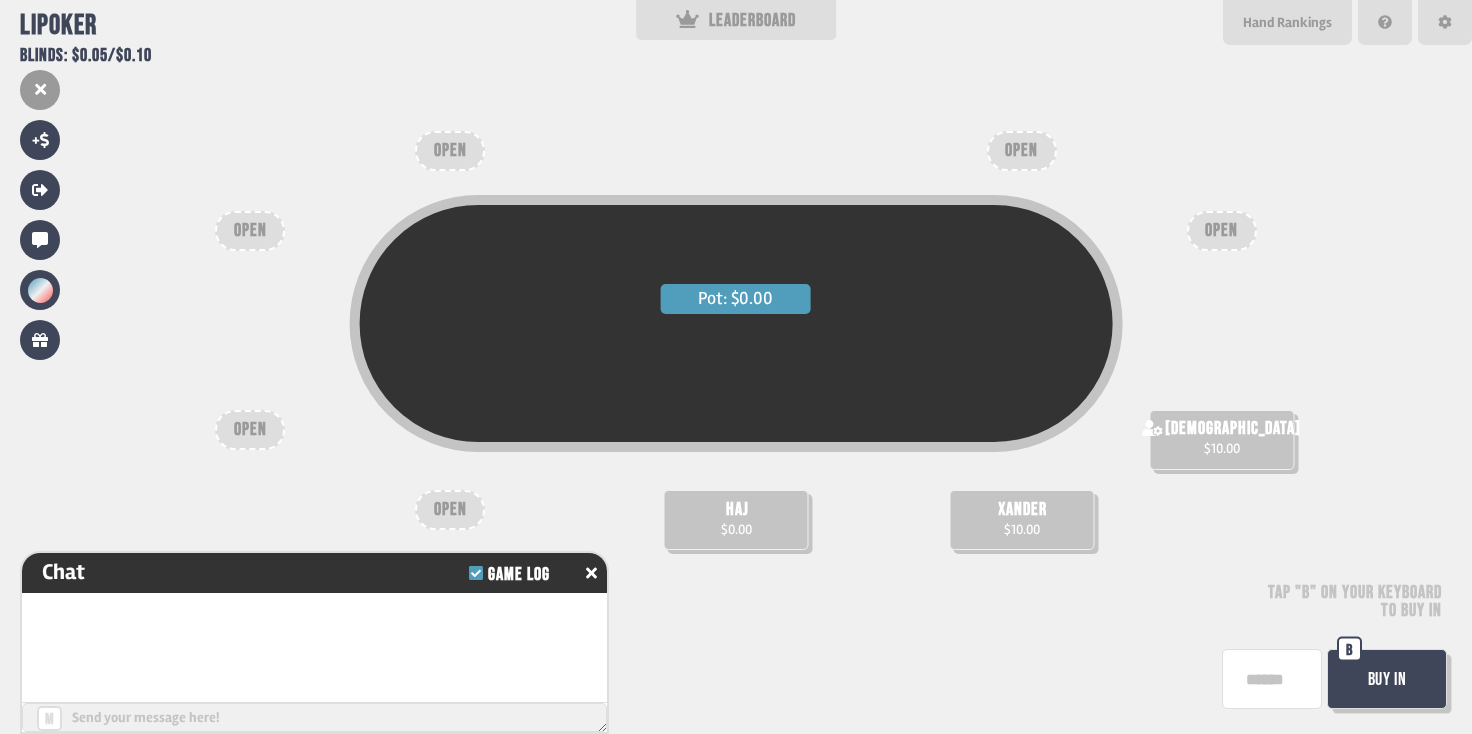 click on "Pot: $0.00   haj $0.00  xander $10.00  [PERSON_NAME] $10.00  OPEN OPEN OPEN OPEN OPEN OPEN Tap "B" on your keyboard to buy in Buy In B" at bounding box center (736, 367) 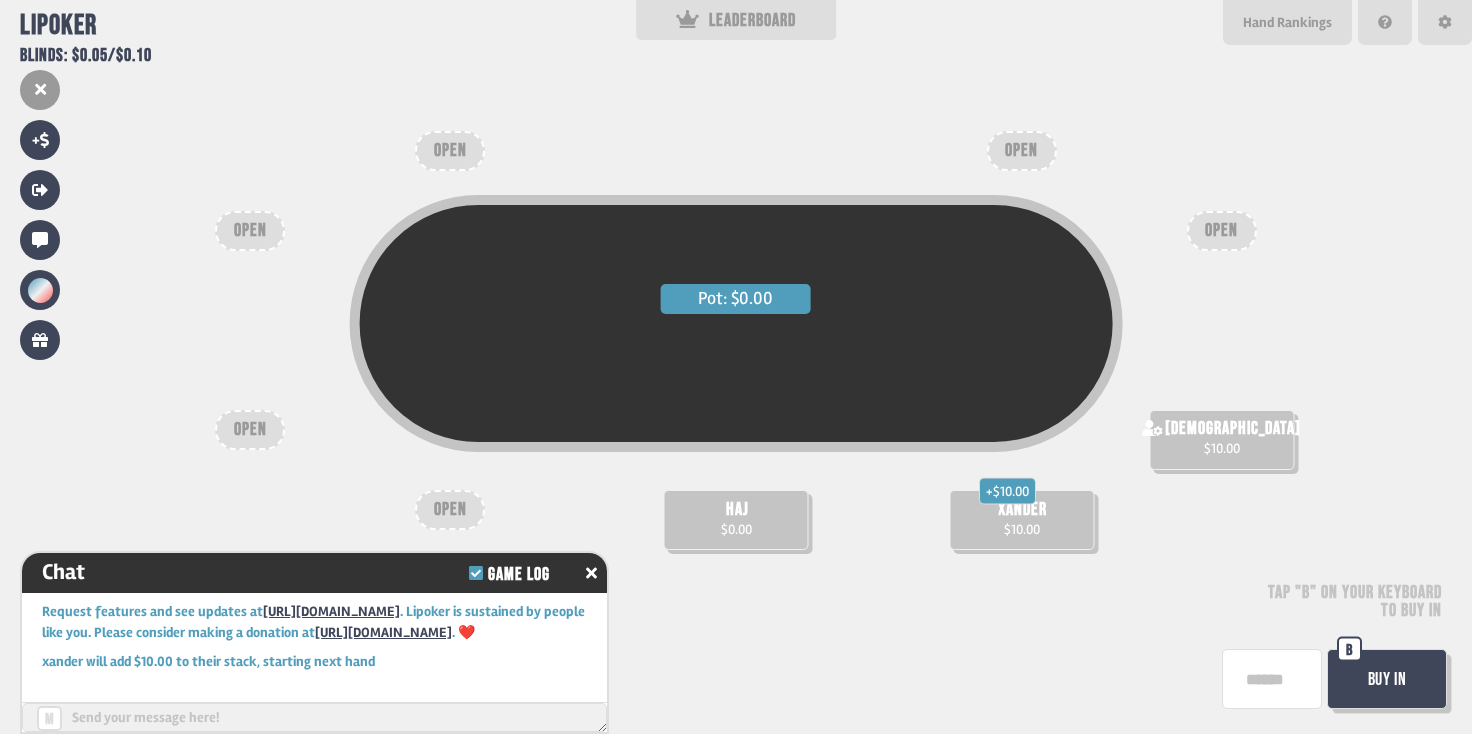 click on "Buy In" at bounding box center [1387, 679] 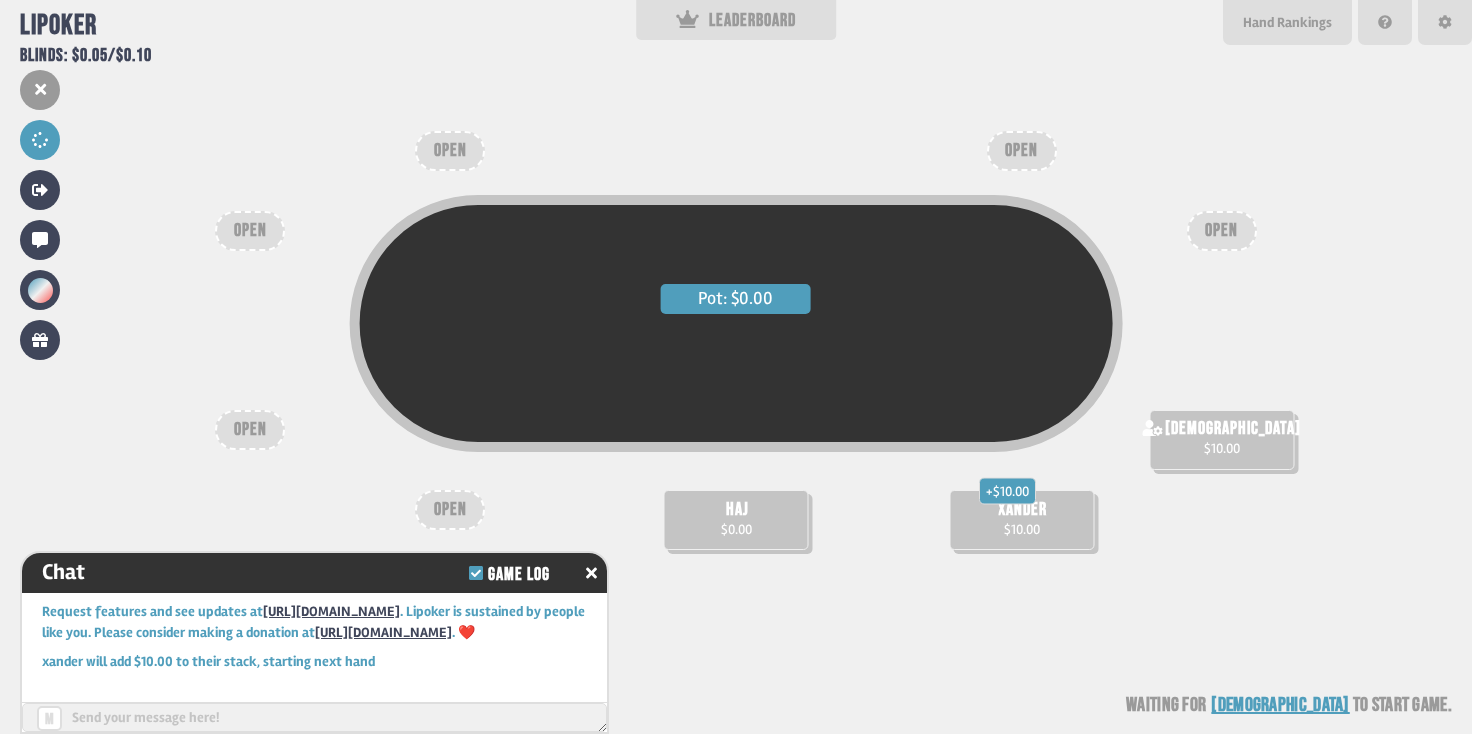 click on "$0.00" at bounding box center (736, 529) 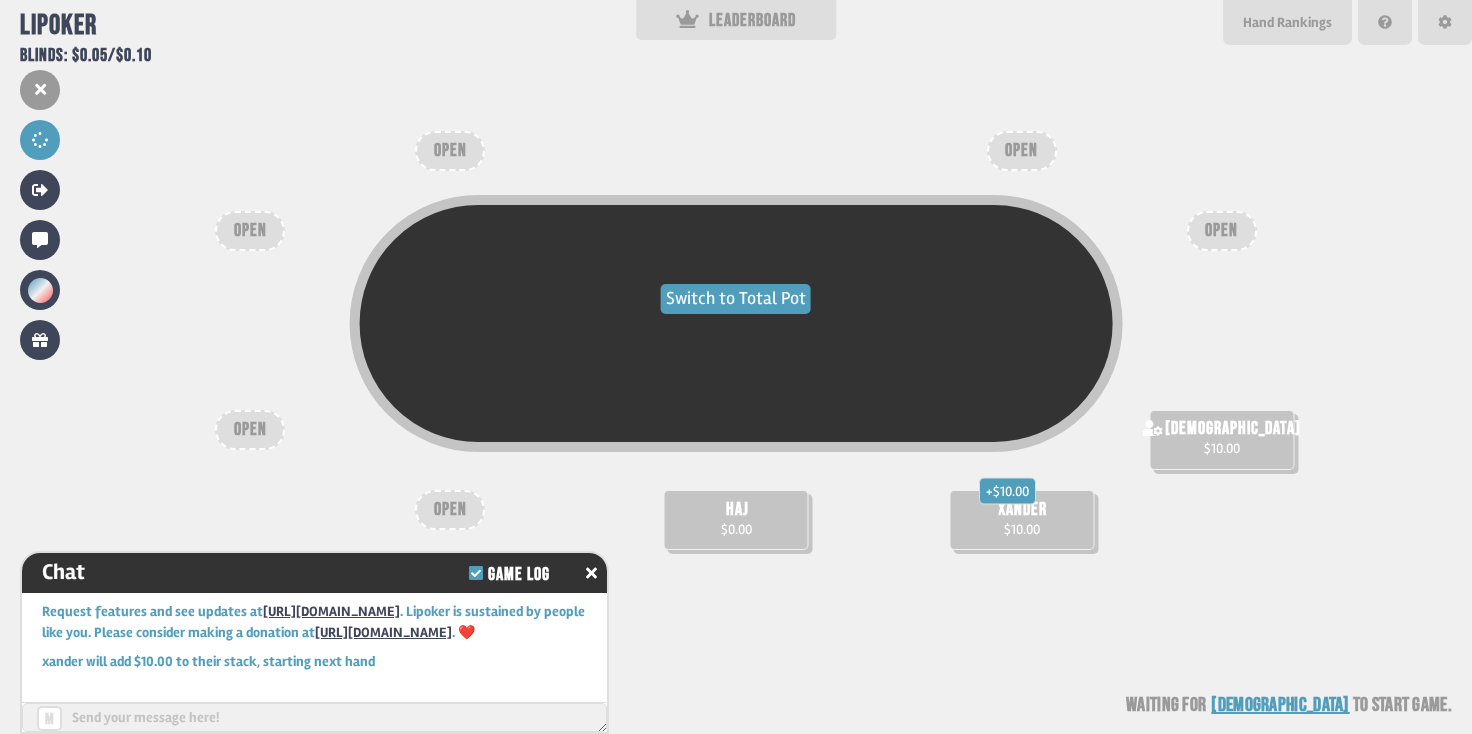 click on "Switch to Total Pot" at bounding box center [736, 299] 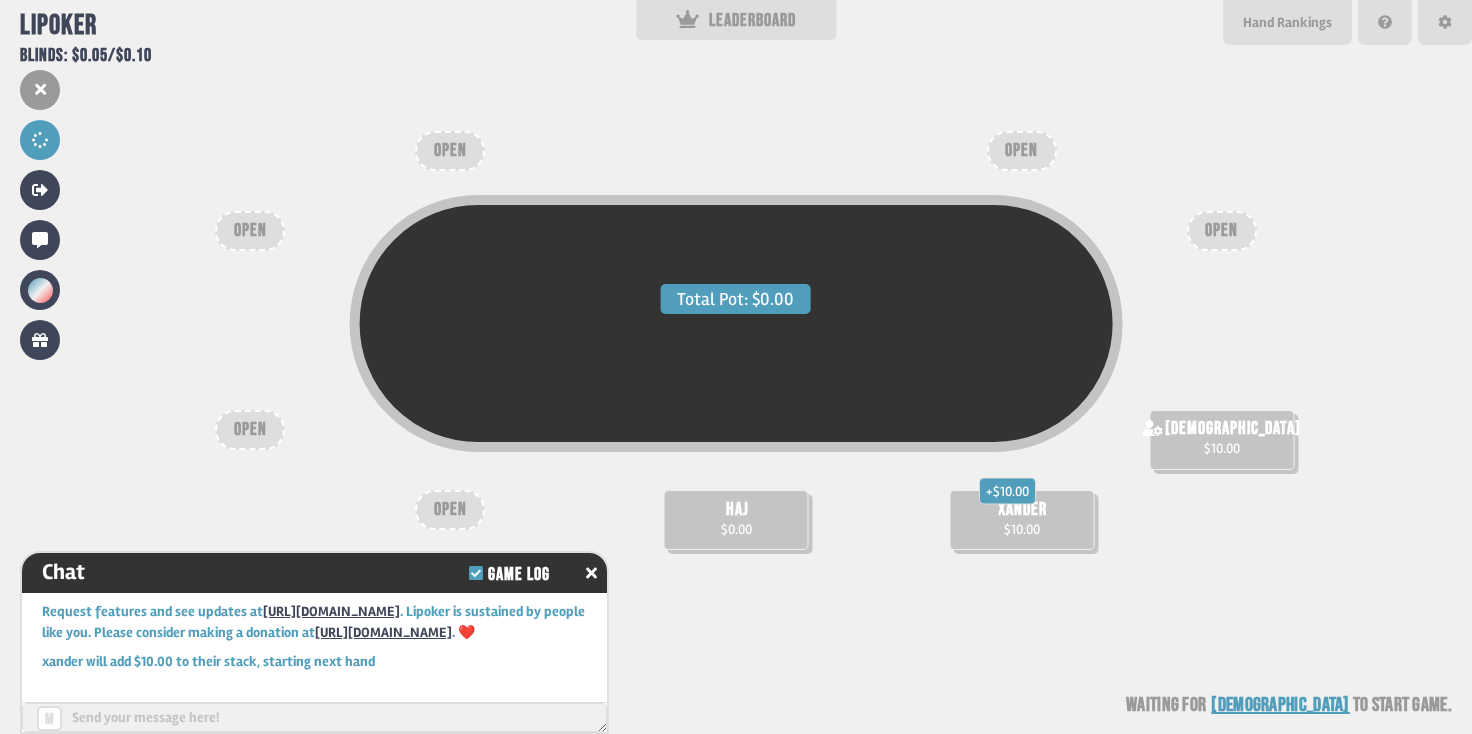 click on "haj $0.00" at bounding box center [736, 520] 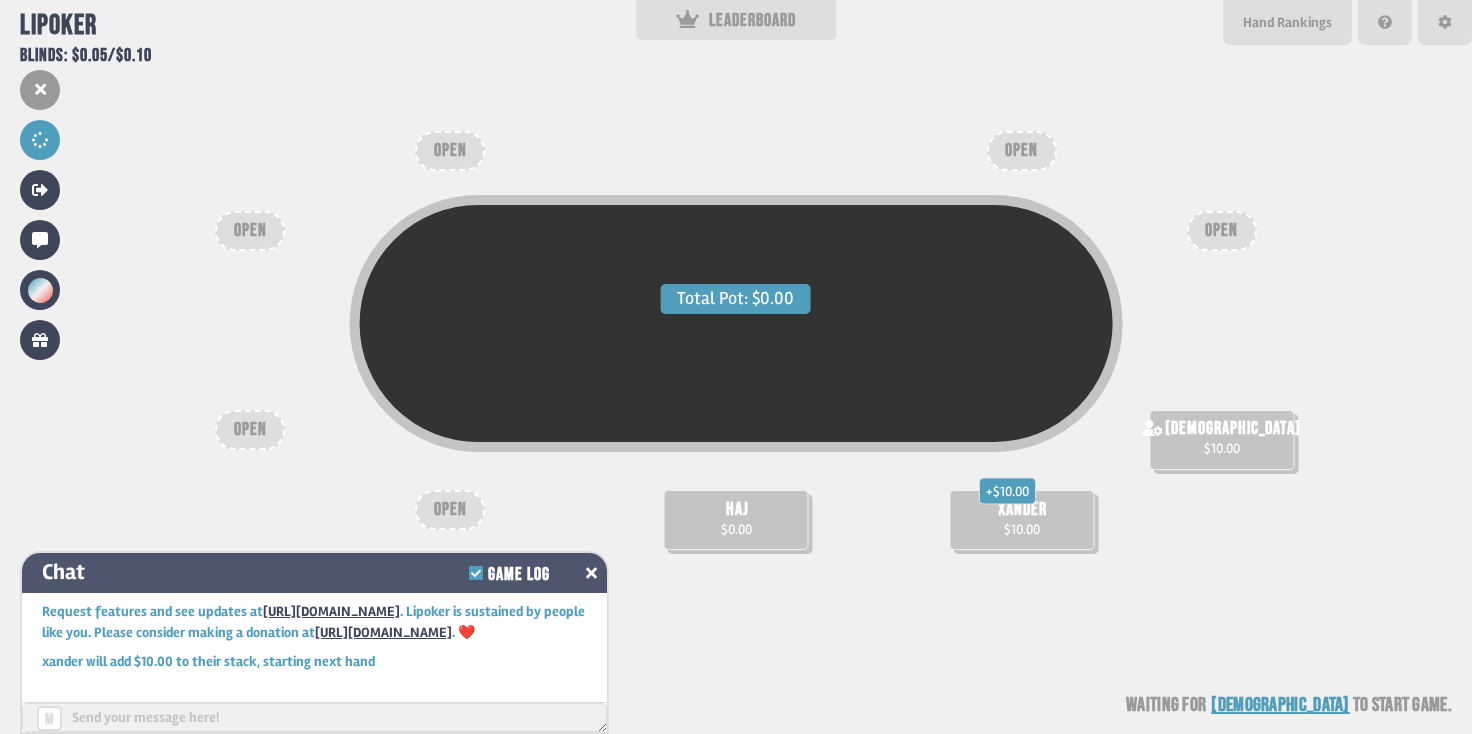 click 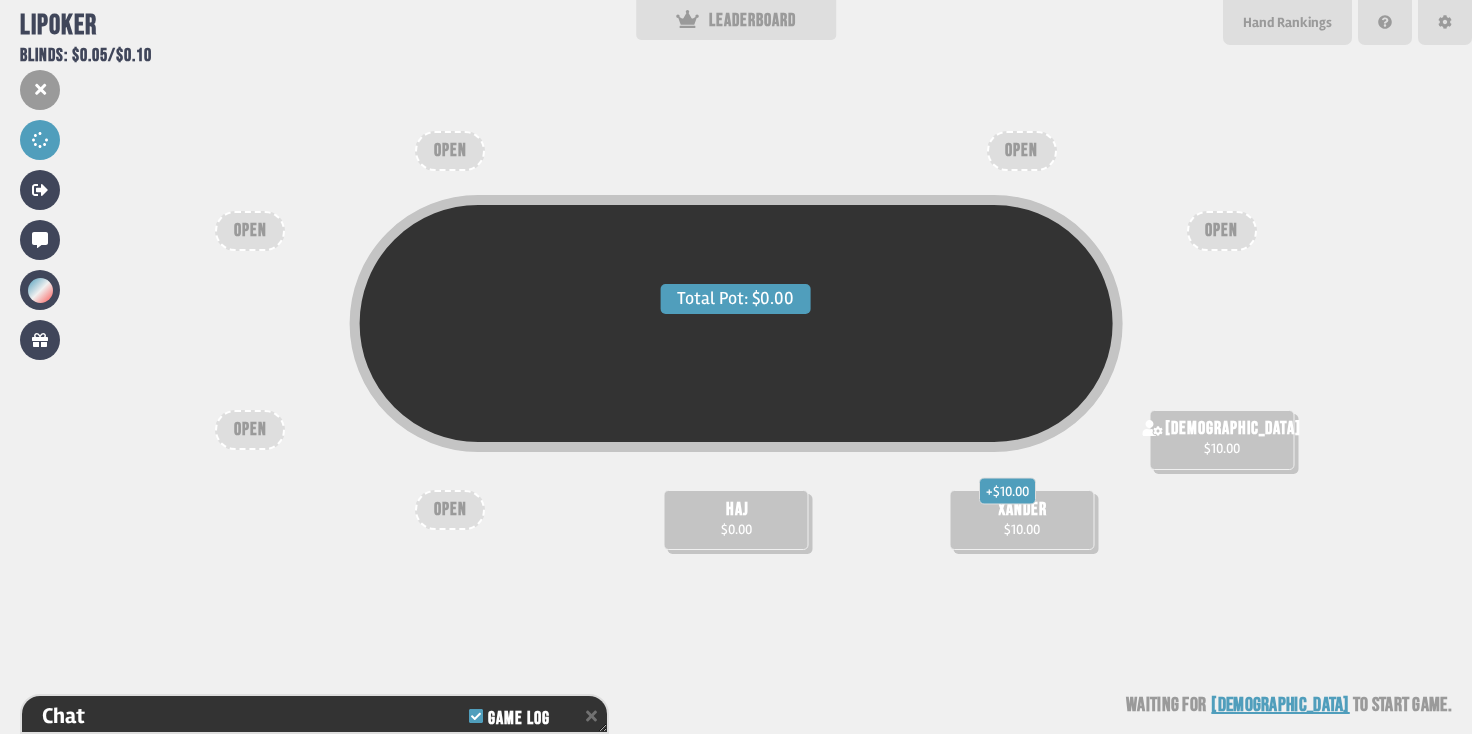 scroll, scrollTop: 87, scrollLeft: 0, axis: vertical 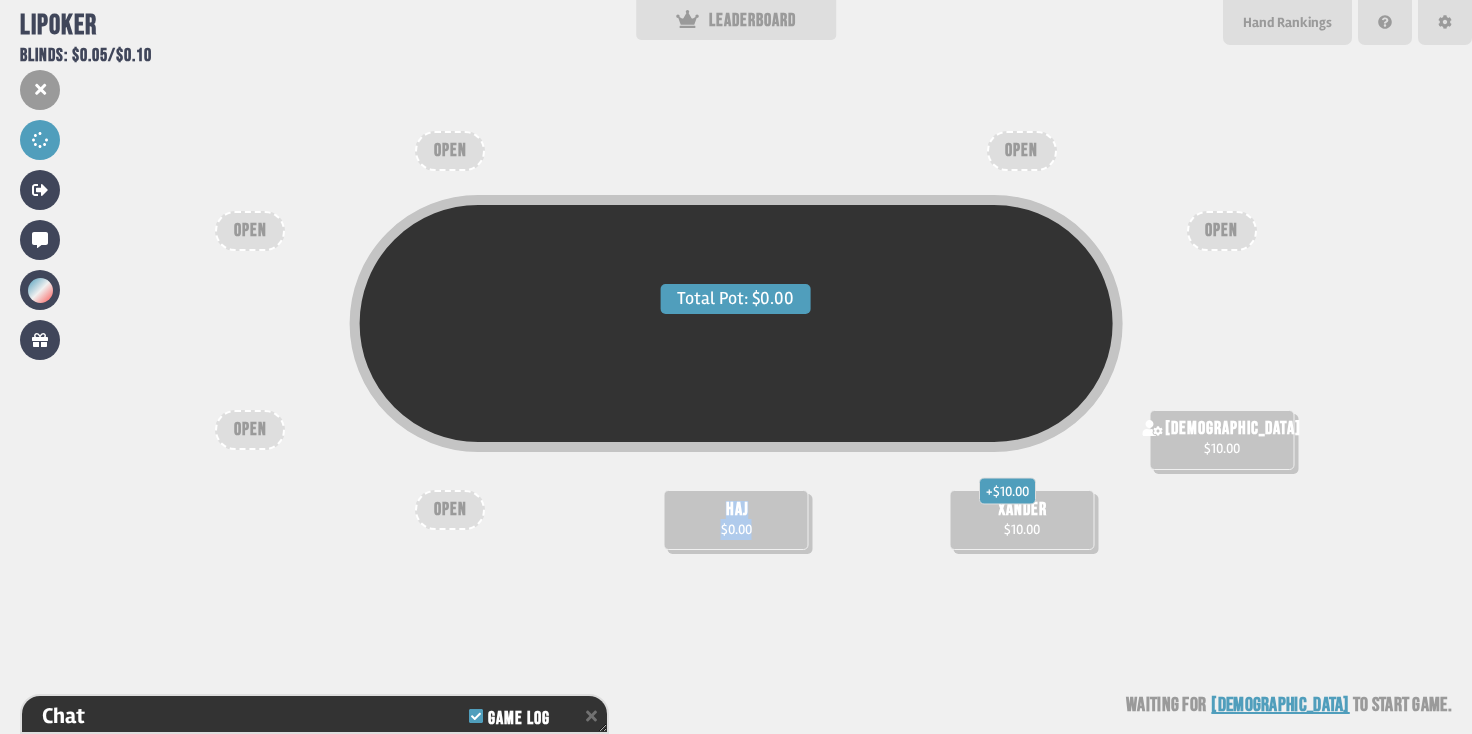 drag, startPoint x: 788, startPoint y: 521, endPoint x: 724, endPoint y: 516, distance: 64.195015 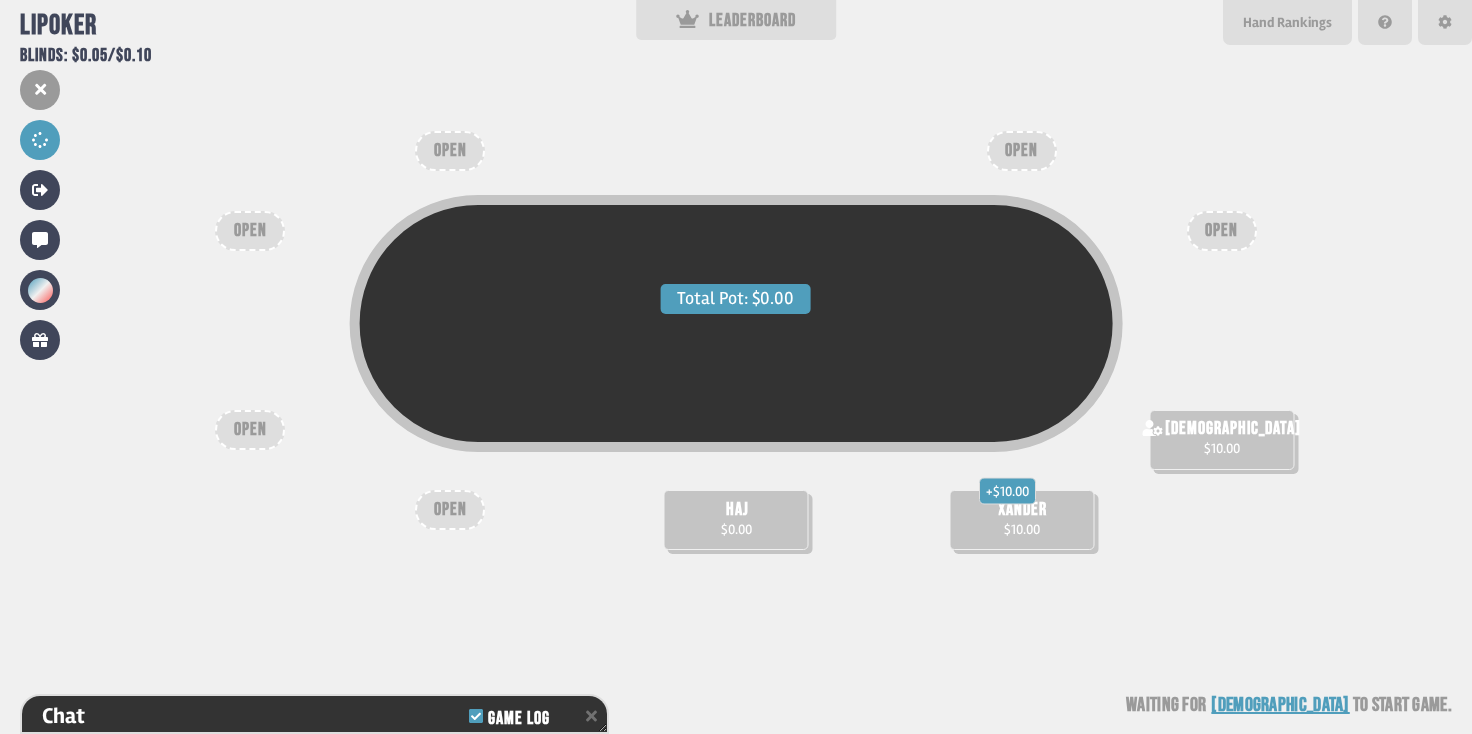 scroll, scrollTop: 116, scrollLeft: 0, axis: vertical 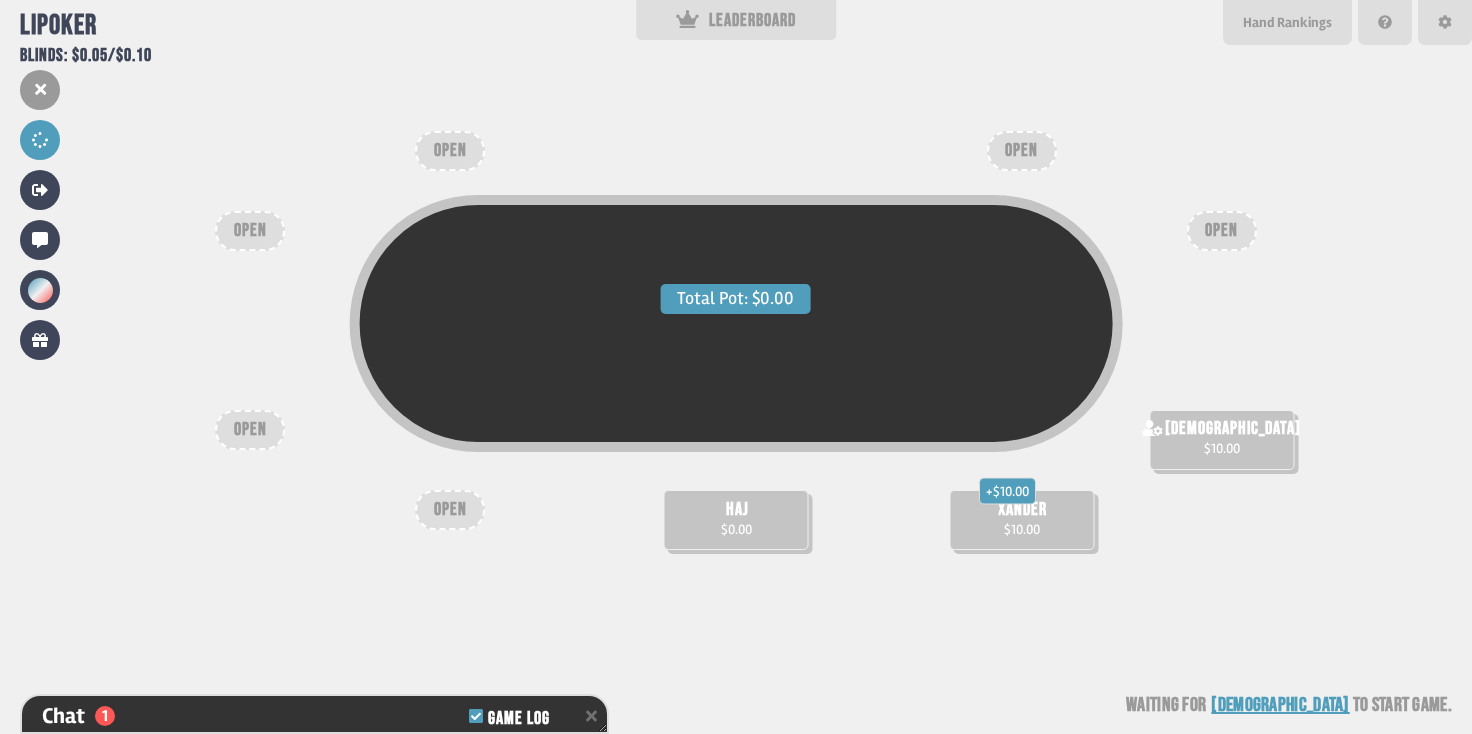 click on "$0.00" at bounding box center (736, 529) 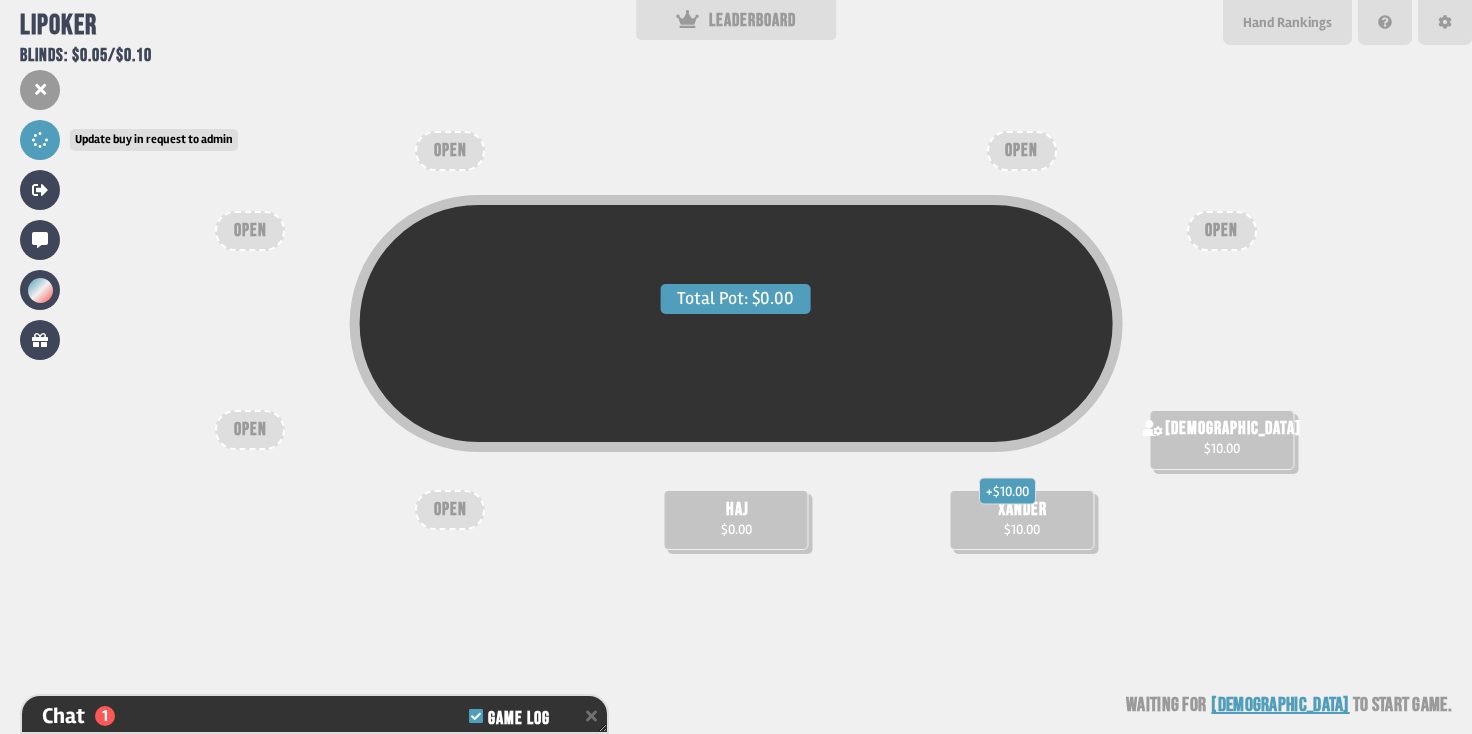 click at bounding box center [40, 140] 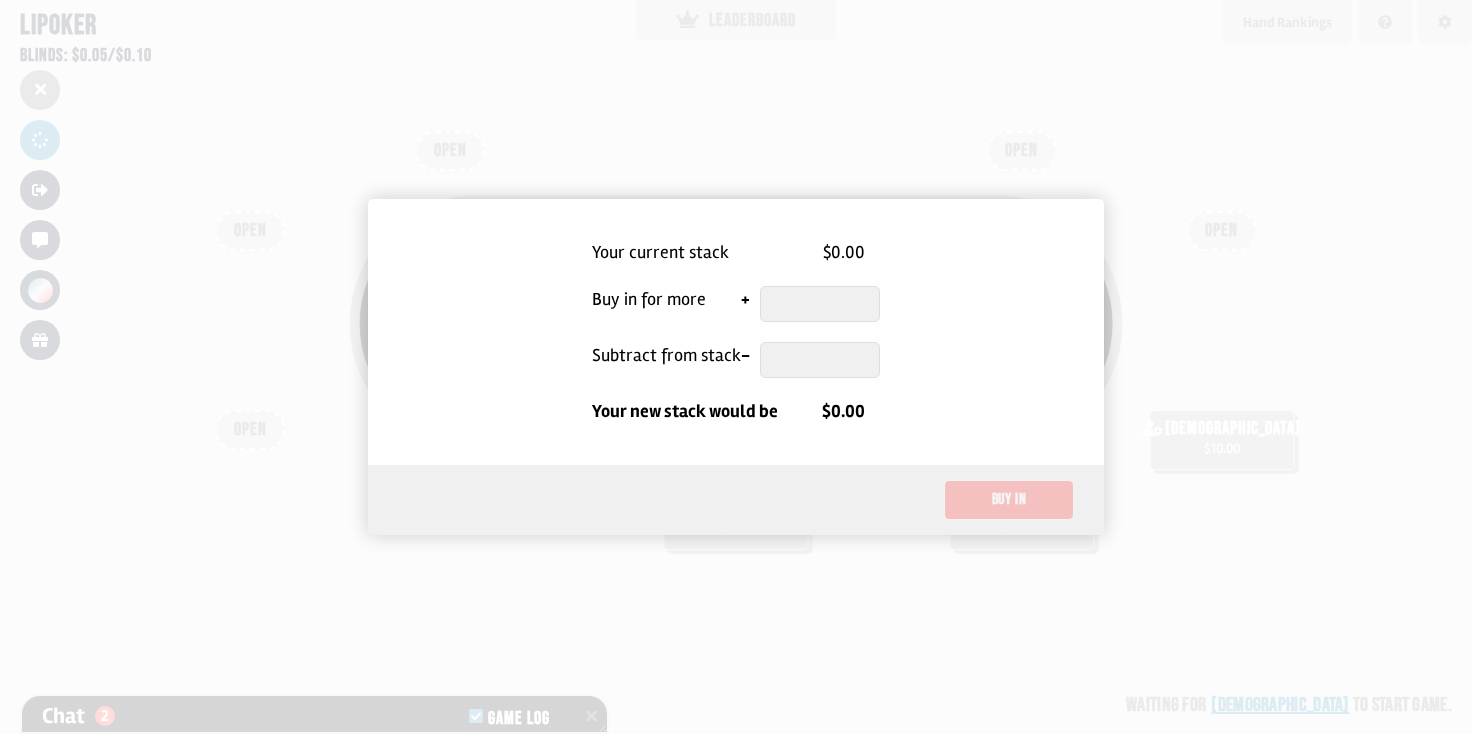 scroll, scrollTop: 145, scrollLeft: 0, axis: vertical 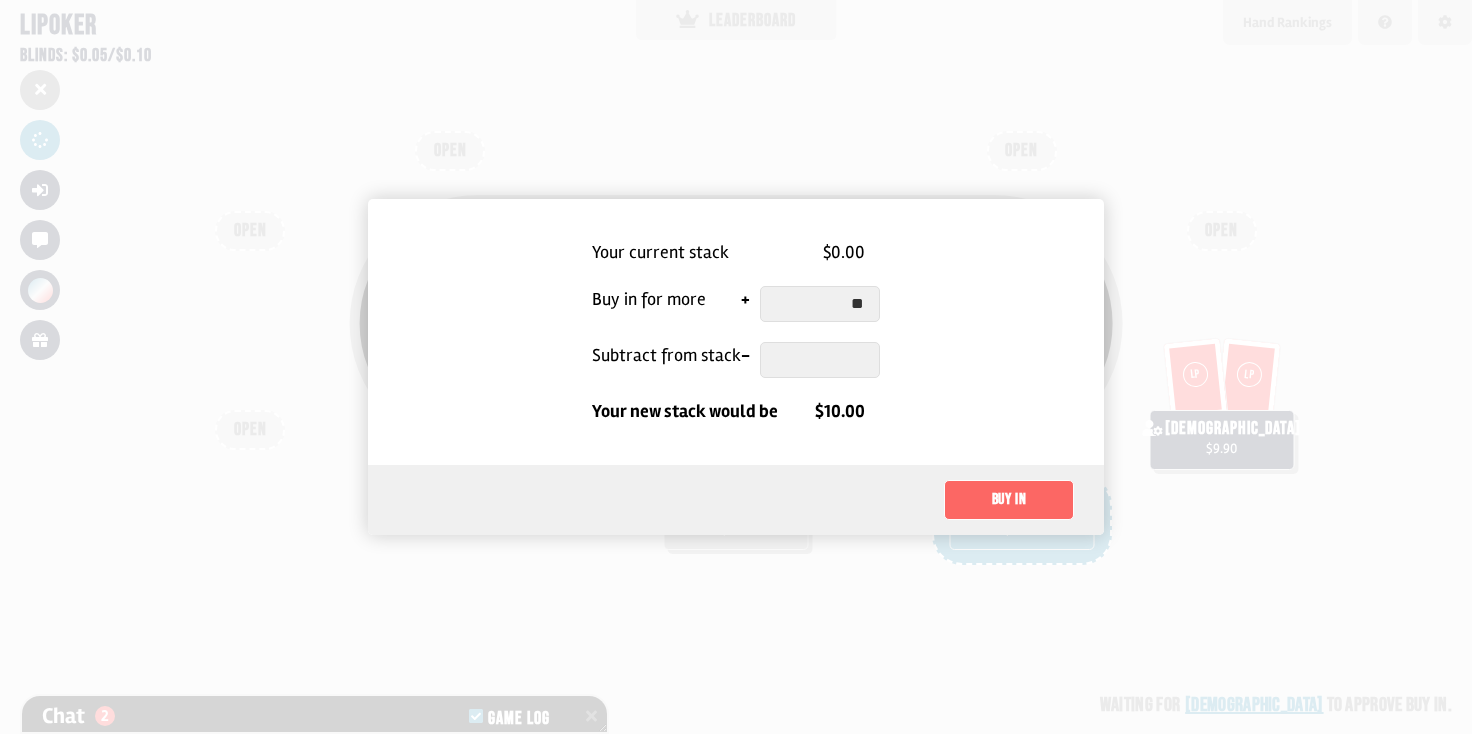 type on "**" 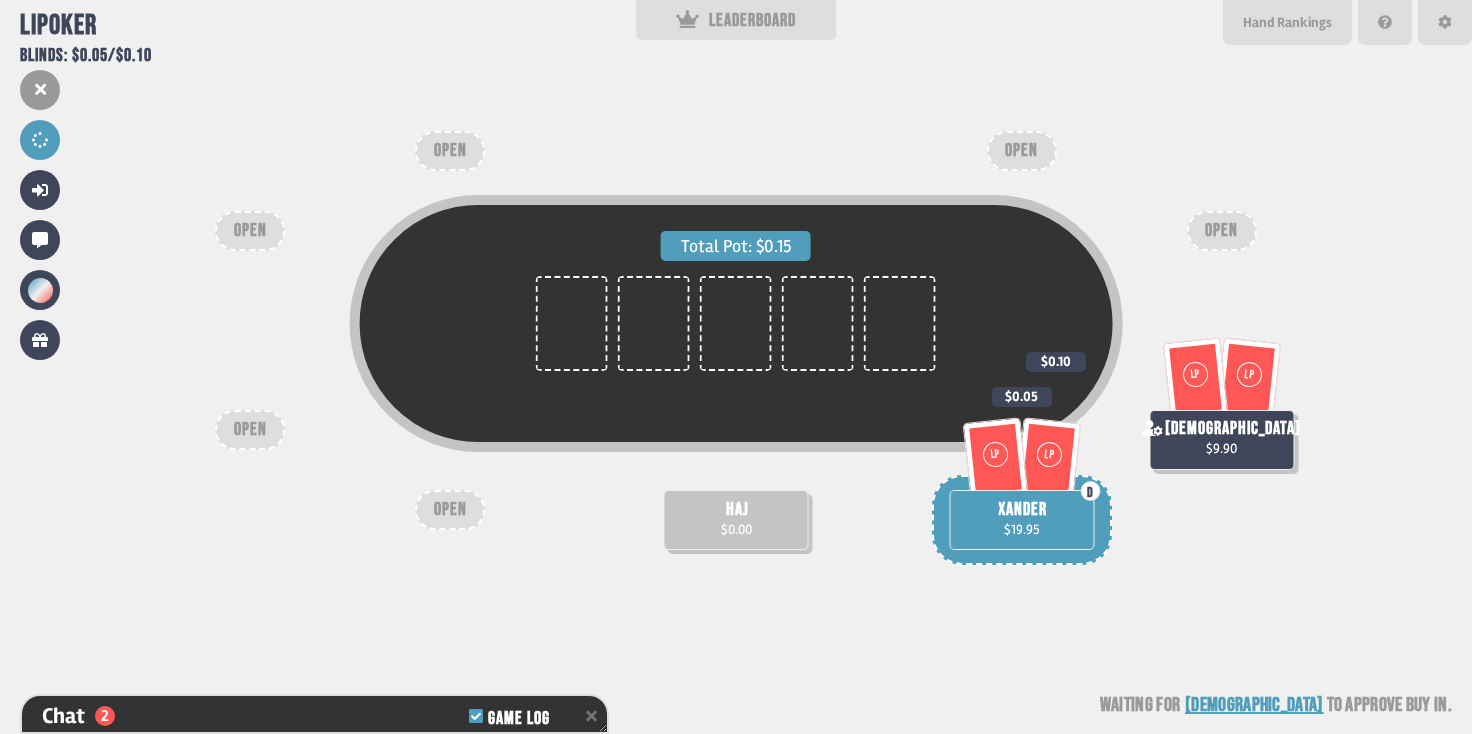 click on "haj" at bounding box center [737, 510] 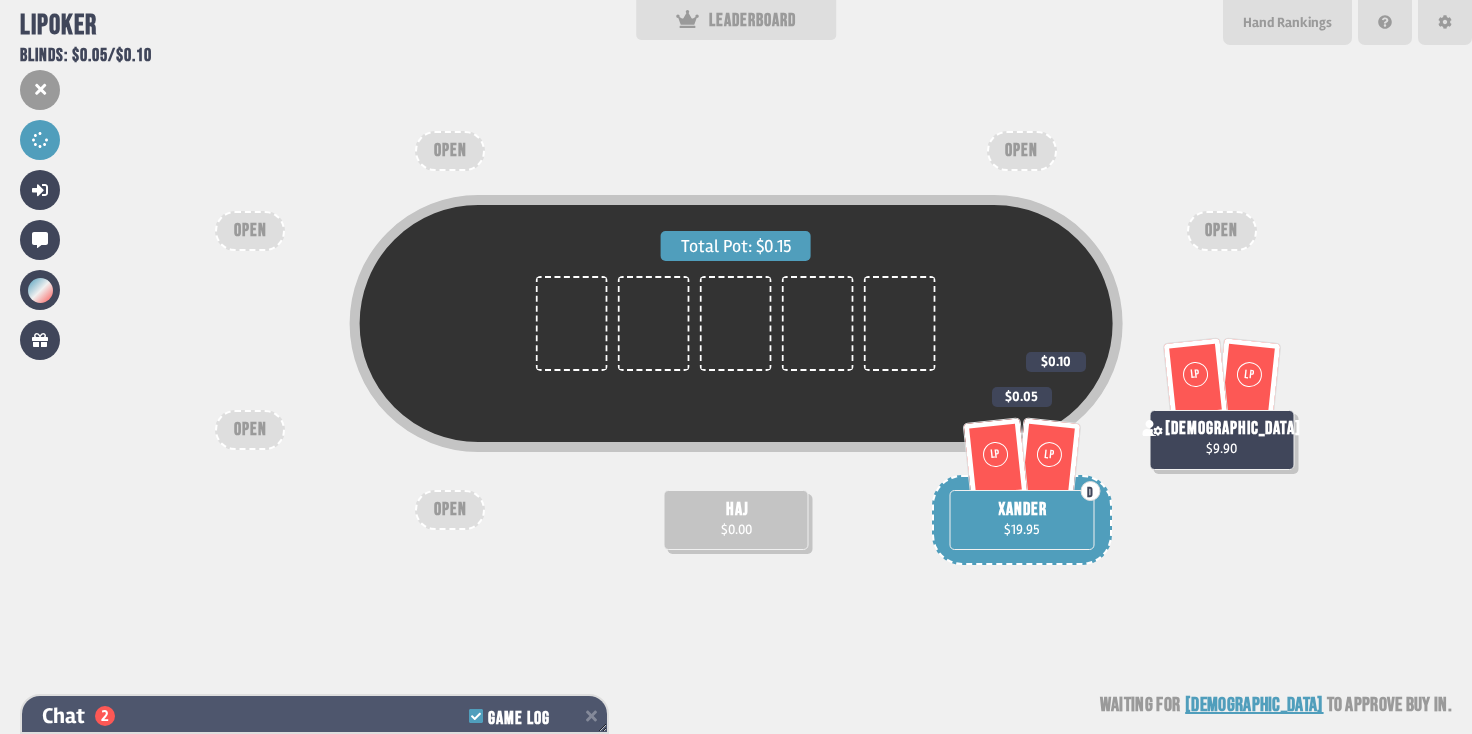 click on "Chat   2 Game Log" at bounding box center [314, 716] 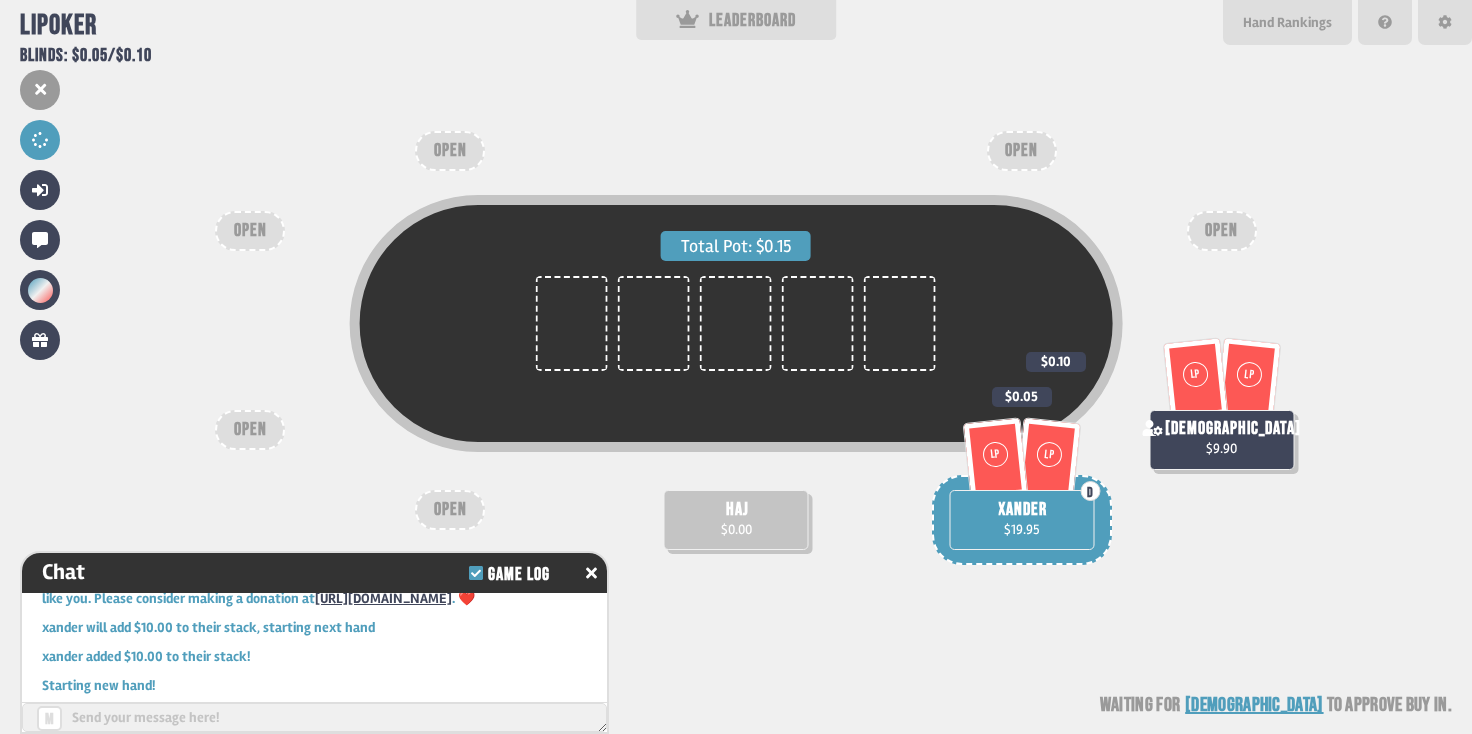 scroll, scrollTop: 40, scrollLeft: 0, axis: vertical 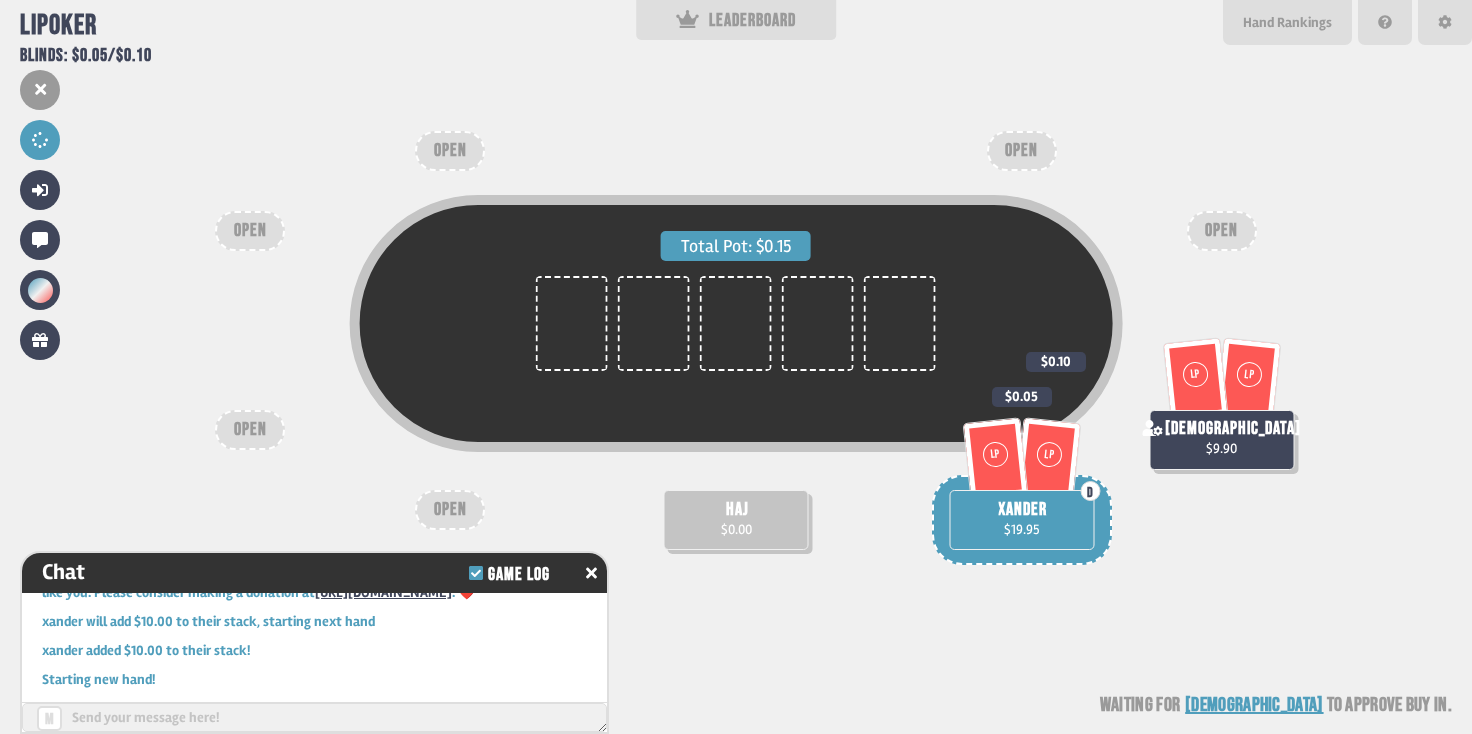 click on "Total Pot: $0.15   LP LP D xander $19.95  $0.05  haj $0.00  LP LP vedant $9.90  $0.10  OPEN OPEN OPEN OPEN OPEN OPEN Waiting for  [PERSON_NAME]  to approve buy in" at bounding box center (736, 367) 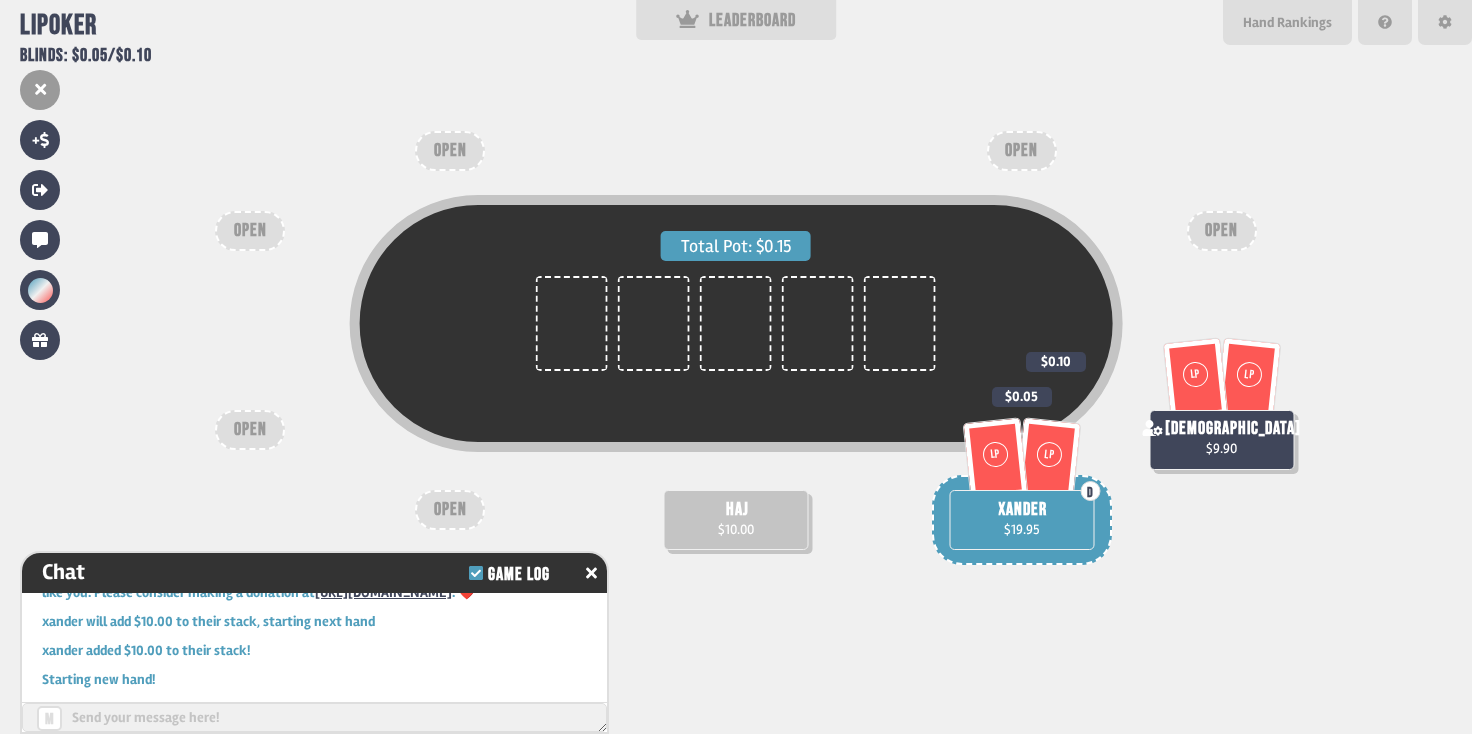 click on "haj $10.00" at bounding box center [736, 520] 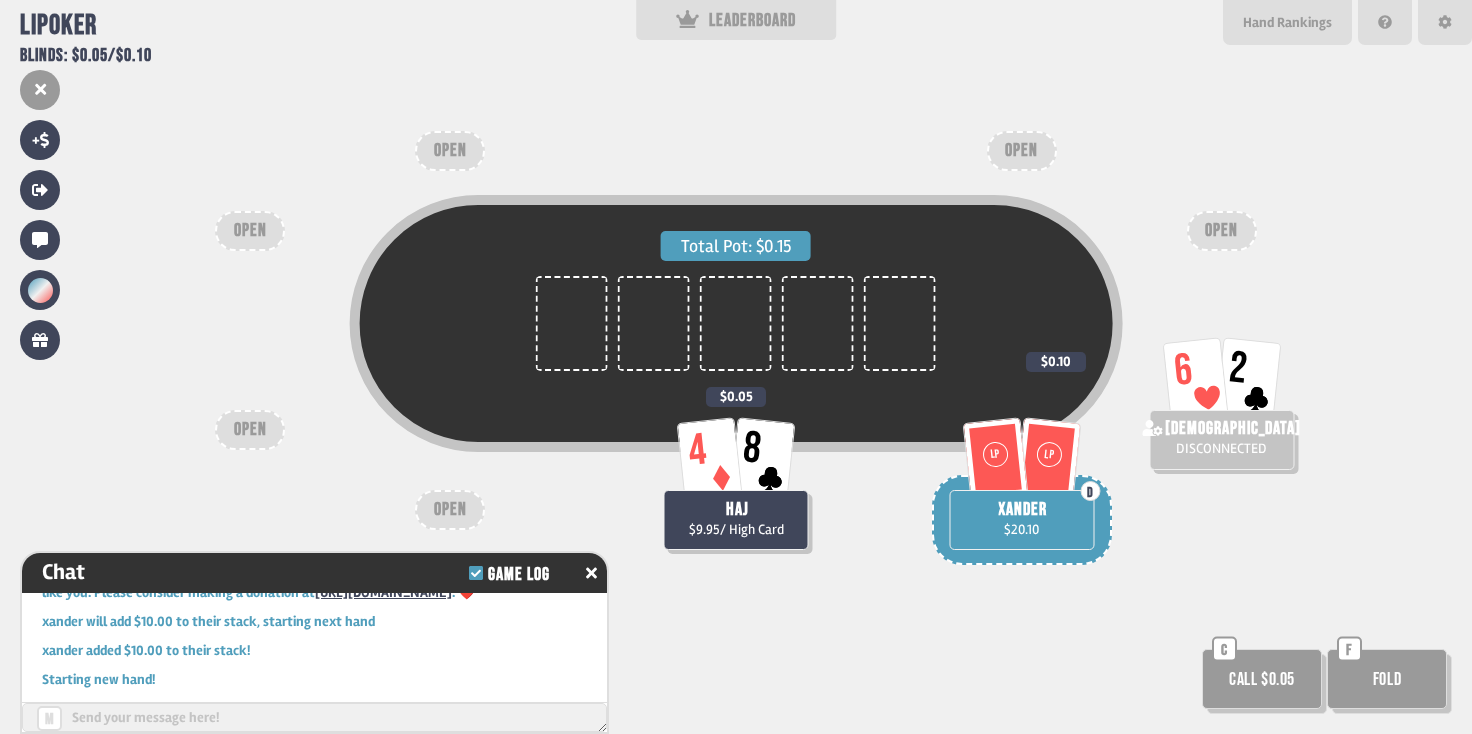 scroll, scrollTop: 98, scrollLeft: 0, axis: vertical 